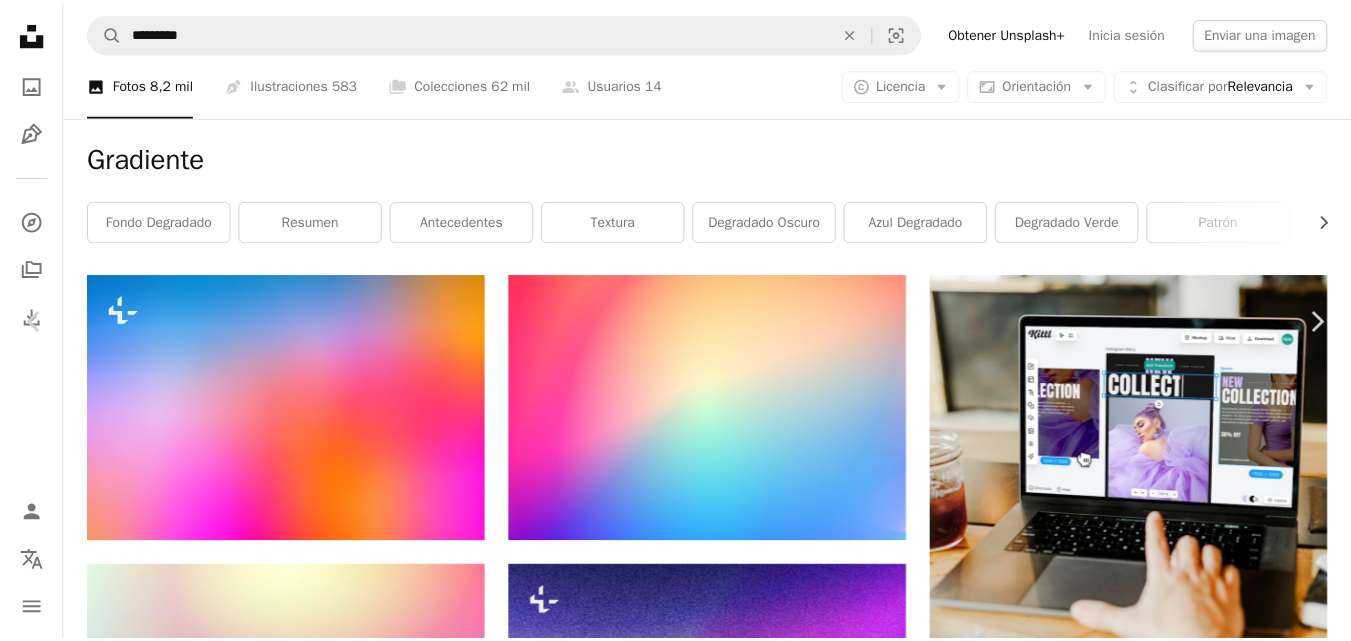 scroll, scrollTop: 17839, scrollLeft: 0, axis: vertical 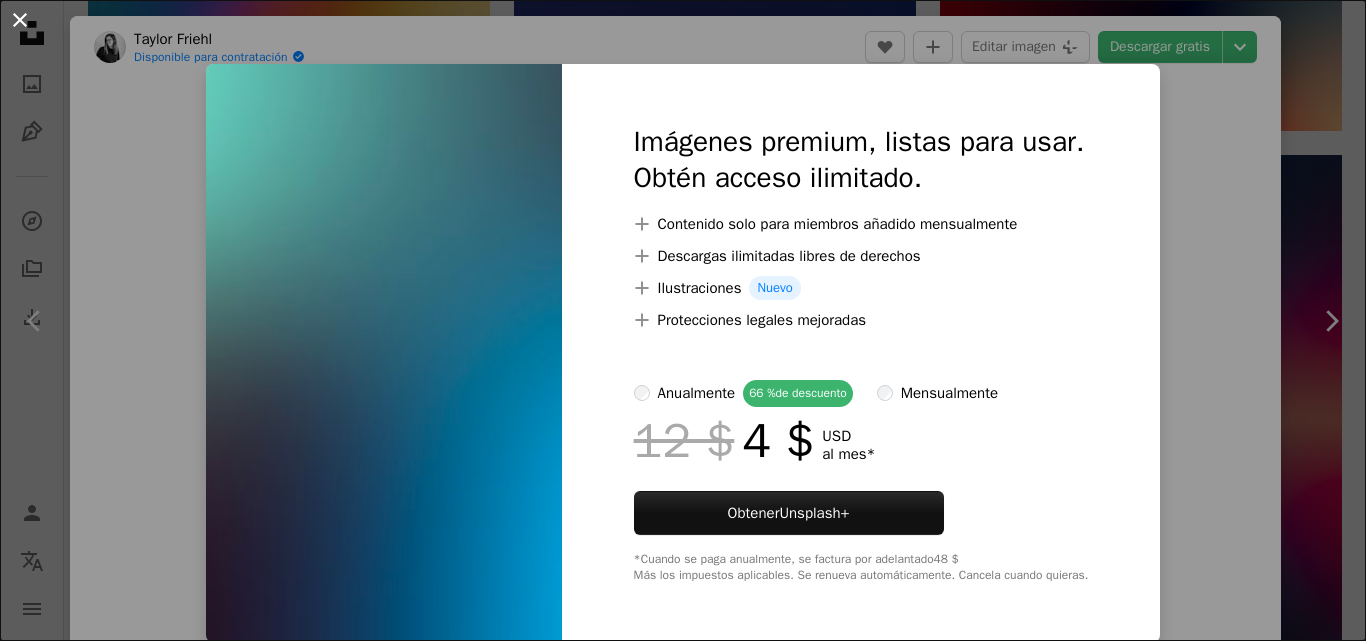 click on "An X shape" at bounding box center (20, 20) 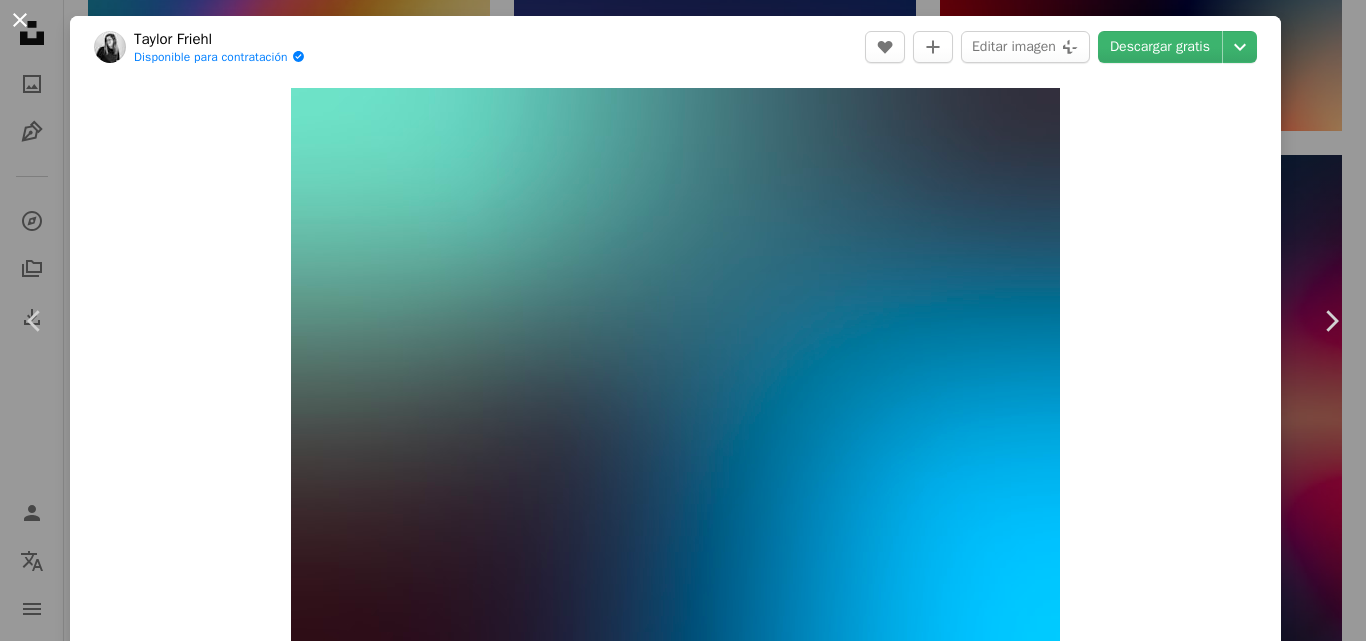 click on "An X shape" at bounding box center (20, 20) 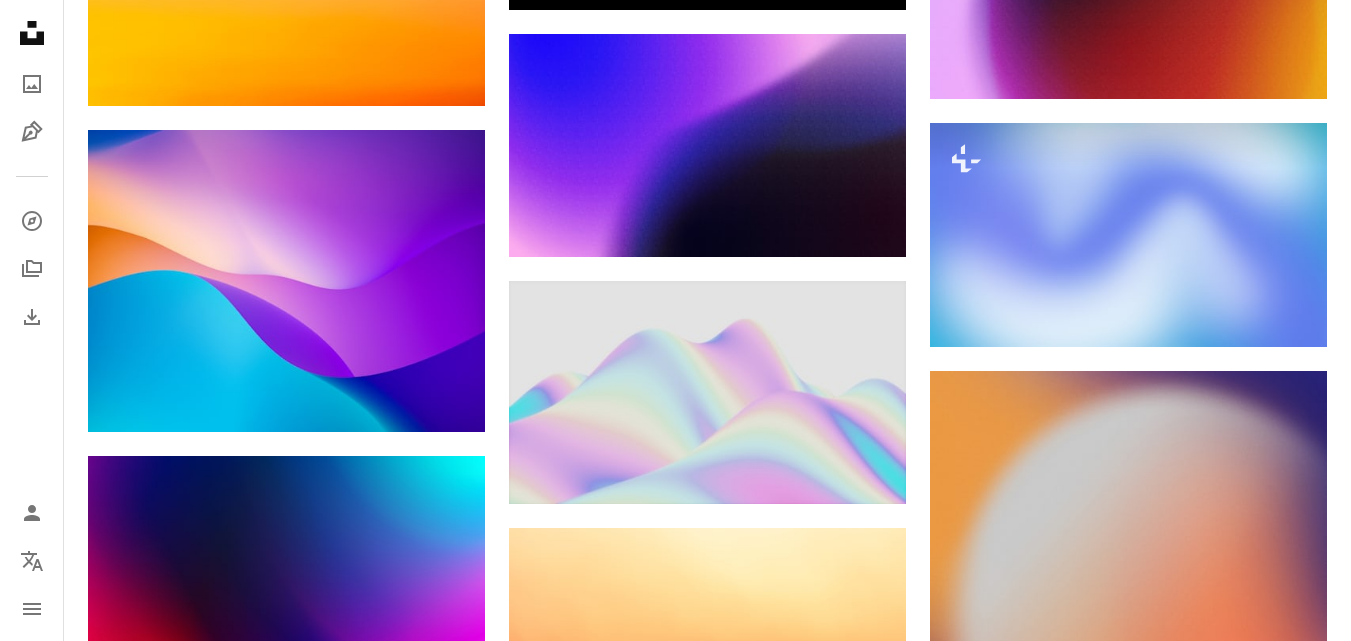 scroll, scrollTop: 0, scrollLeft: 0, axis: both 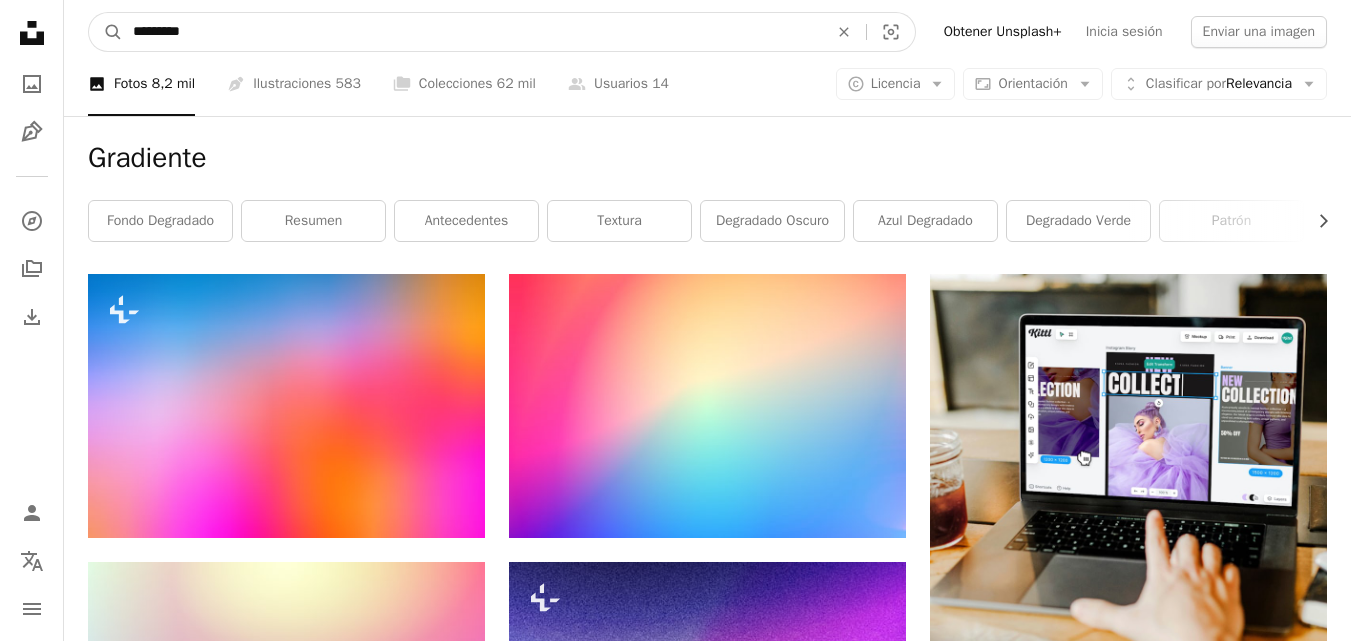 click on "*********" at bounding box center [472, 32] 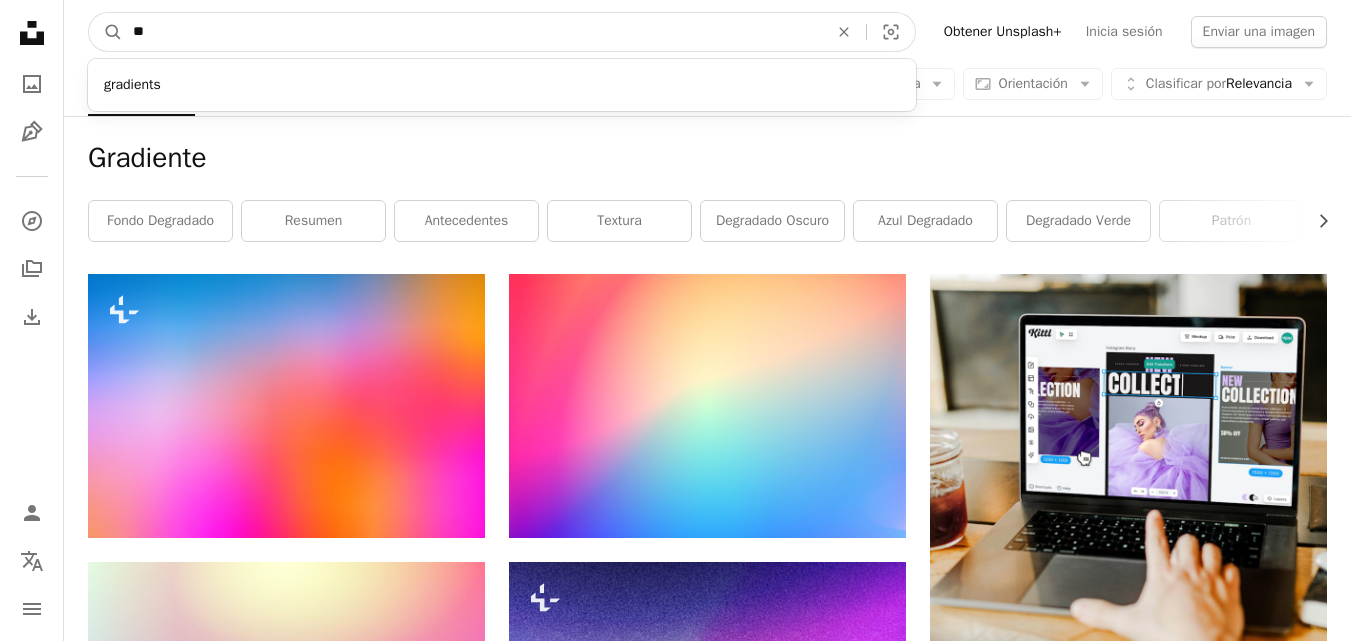 type on "*" 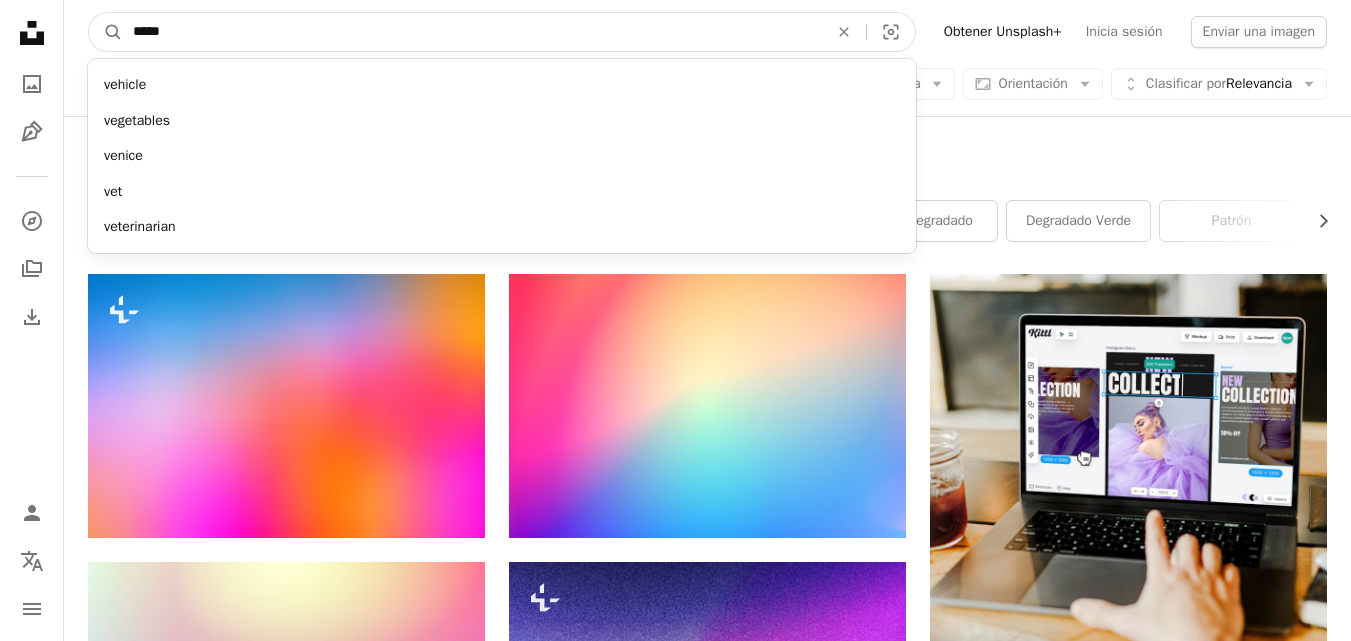 type on "*****" 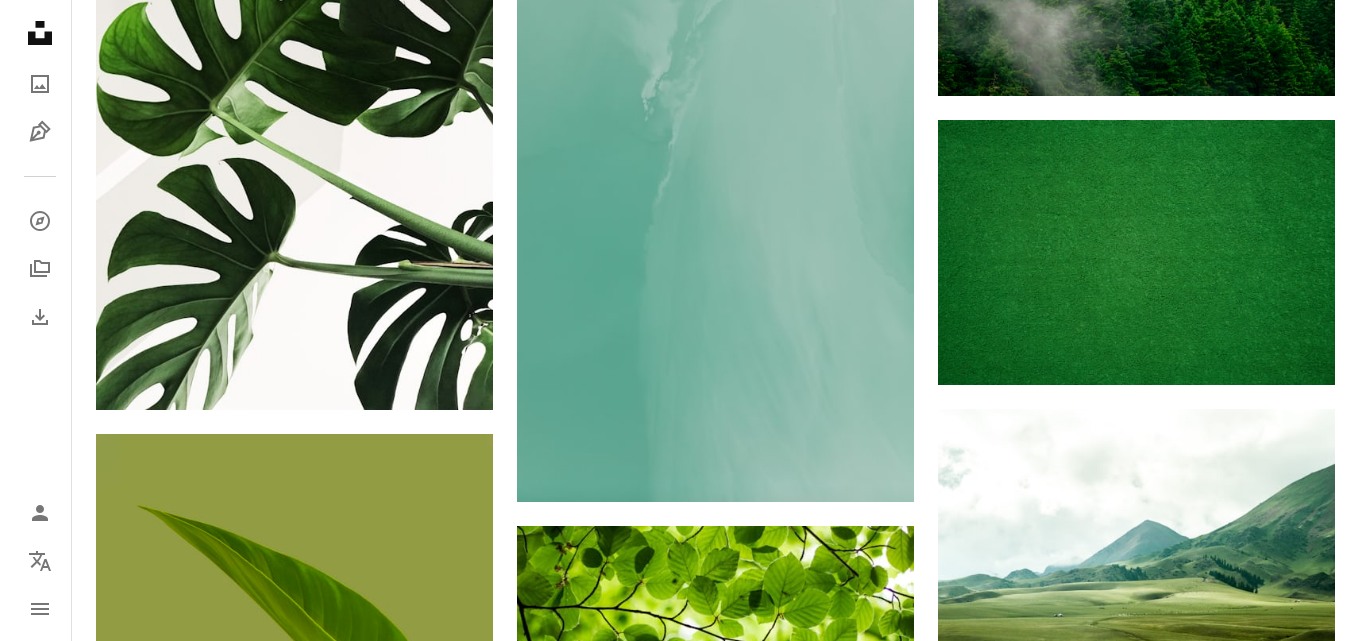 scroll, scrollTop: 1208, scrollLeft: 0, axis: vertical 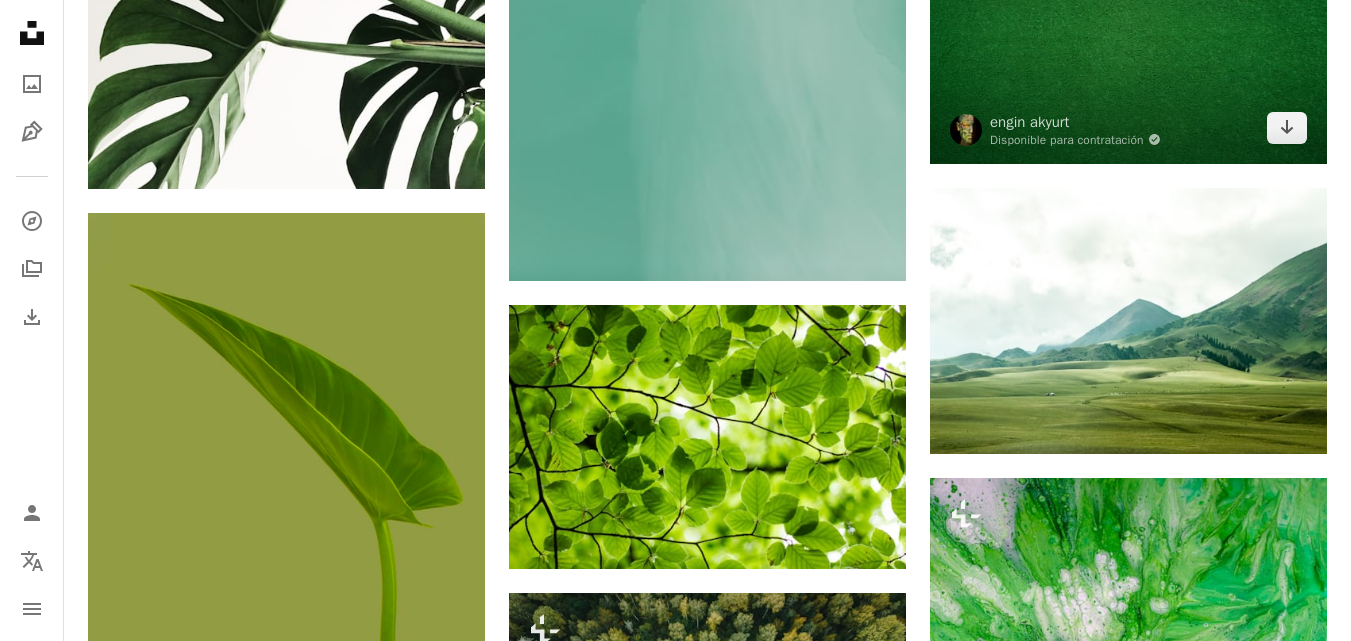 click at bounding box center (1128, 31) 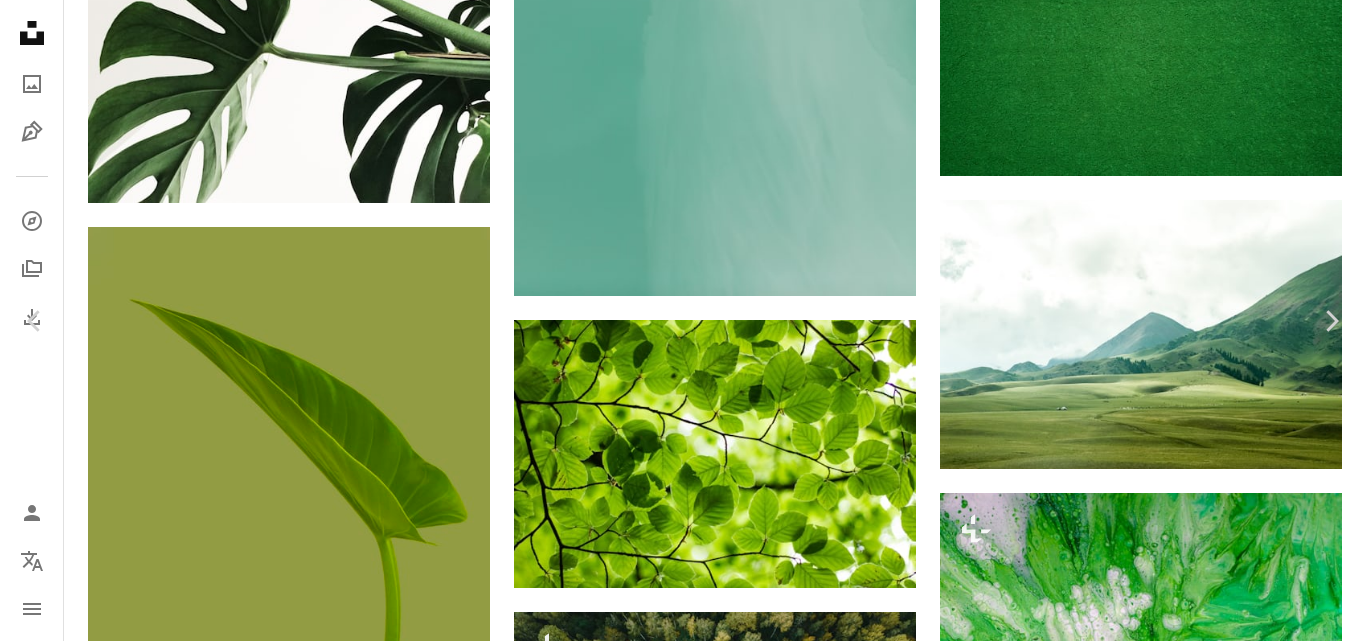 scroll, scrollTop: 3871, scrollLeft: 0, axis: vertical 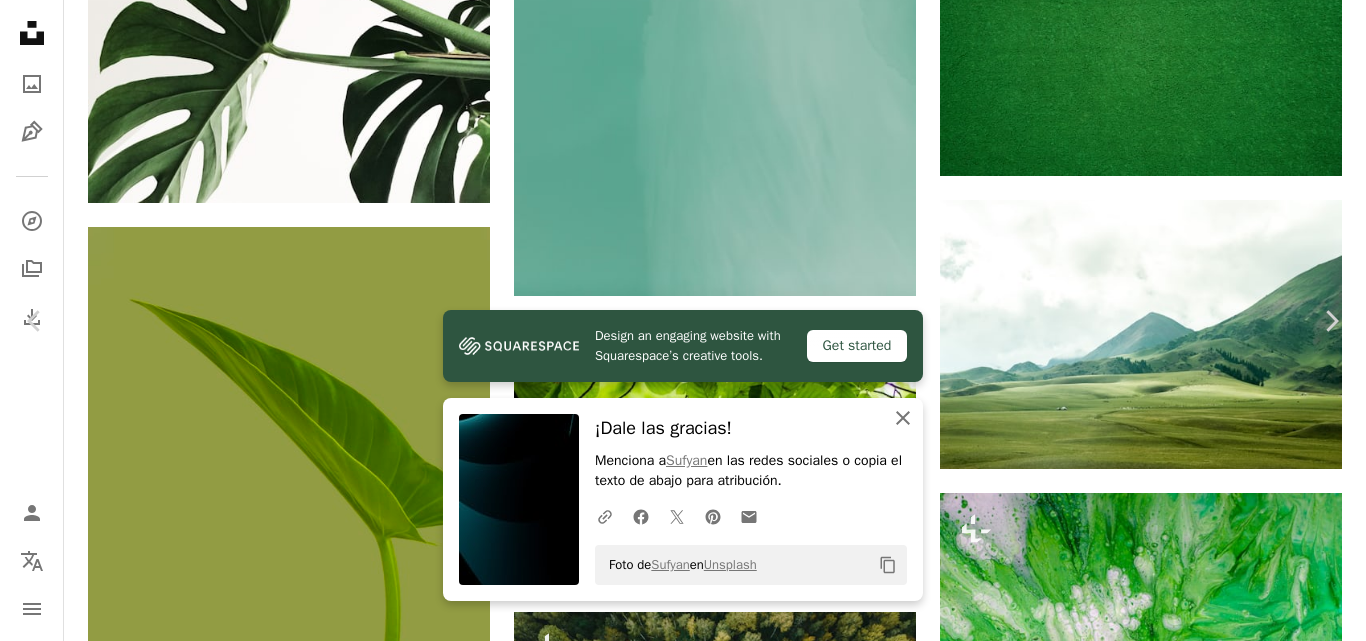click on "An X shape Cerrar" at bounding box center [903, 418] 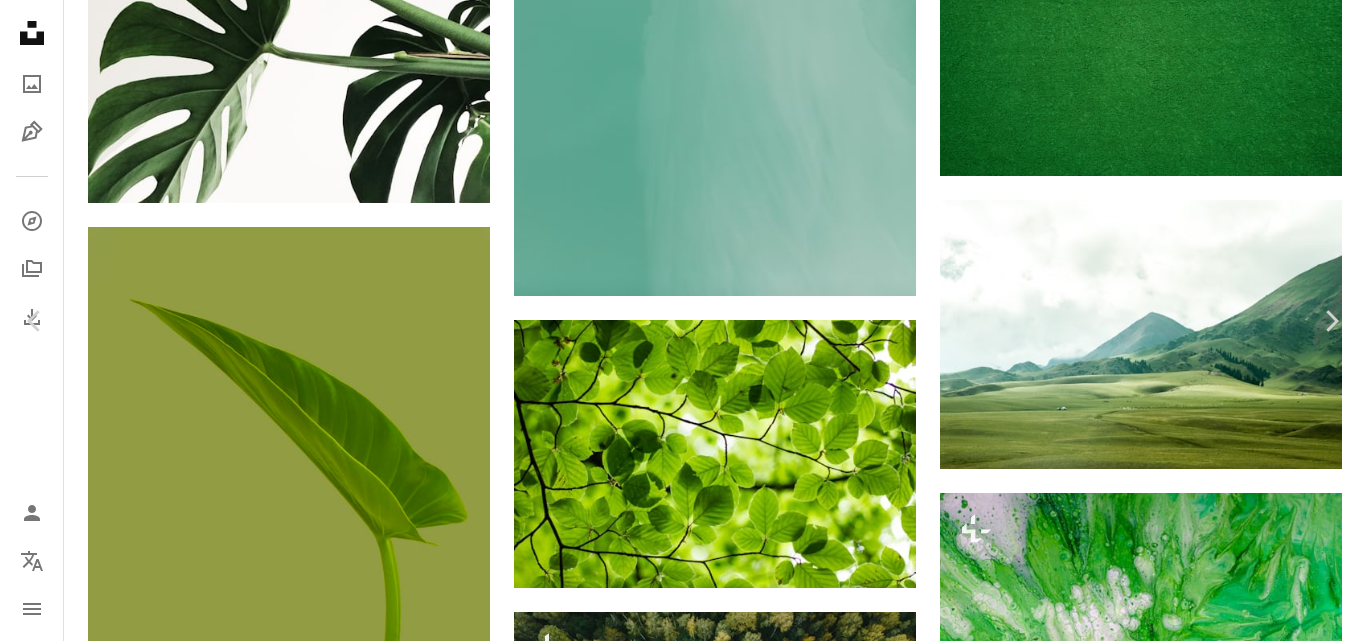 click 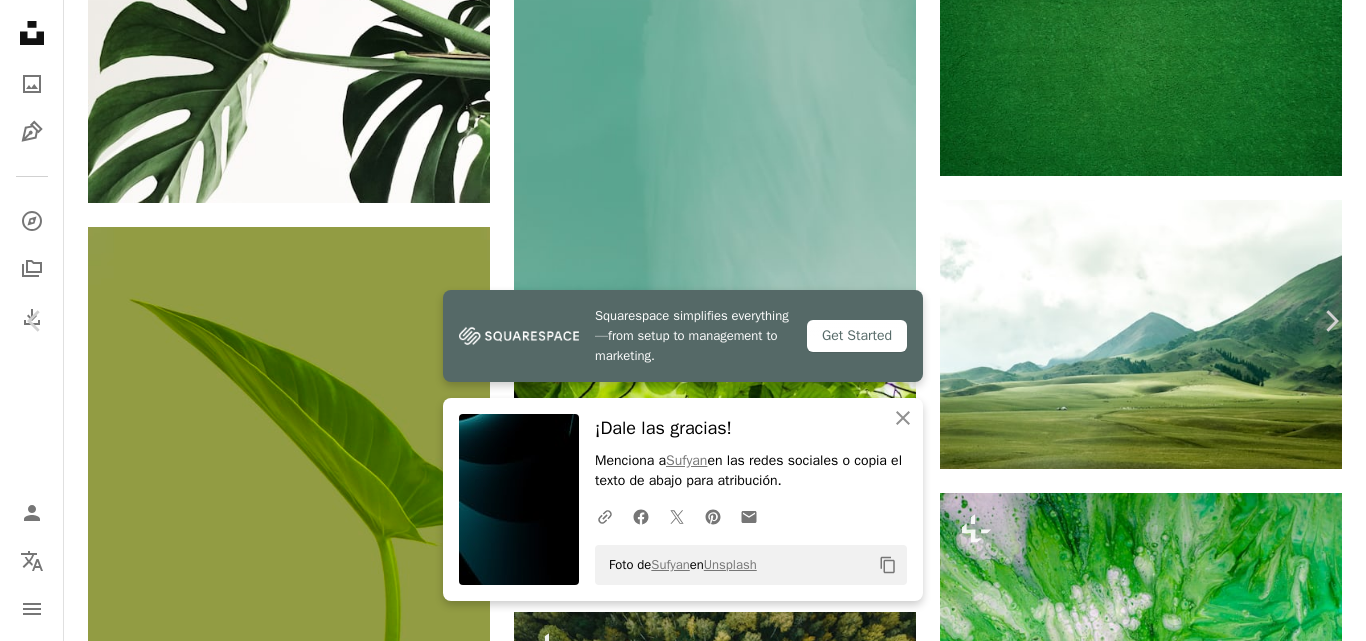 scroll, scrollTop: 1531, scrollLeft: 0, axis: vertical 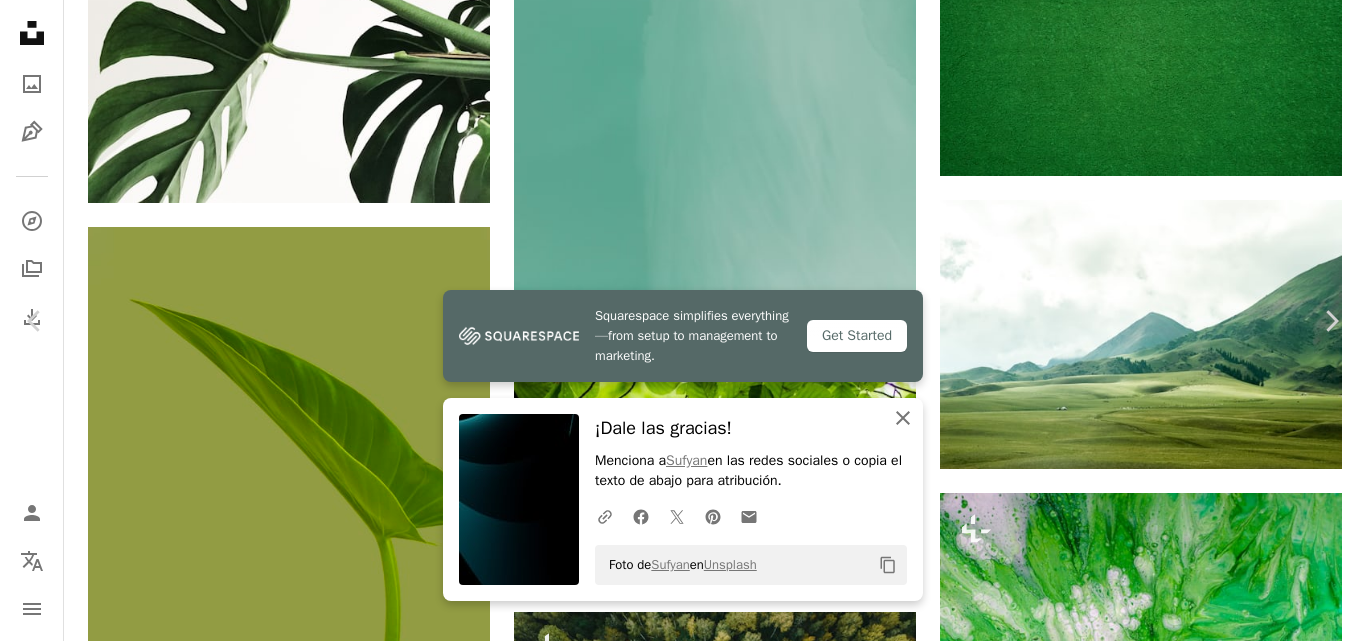 click on "An X shape" 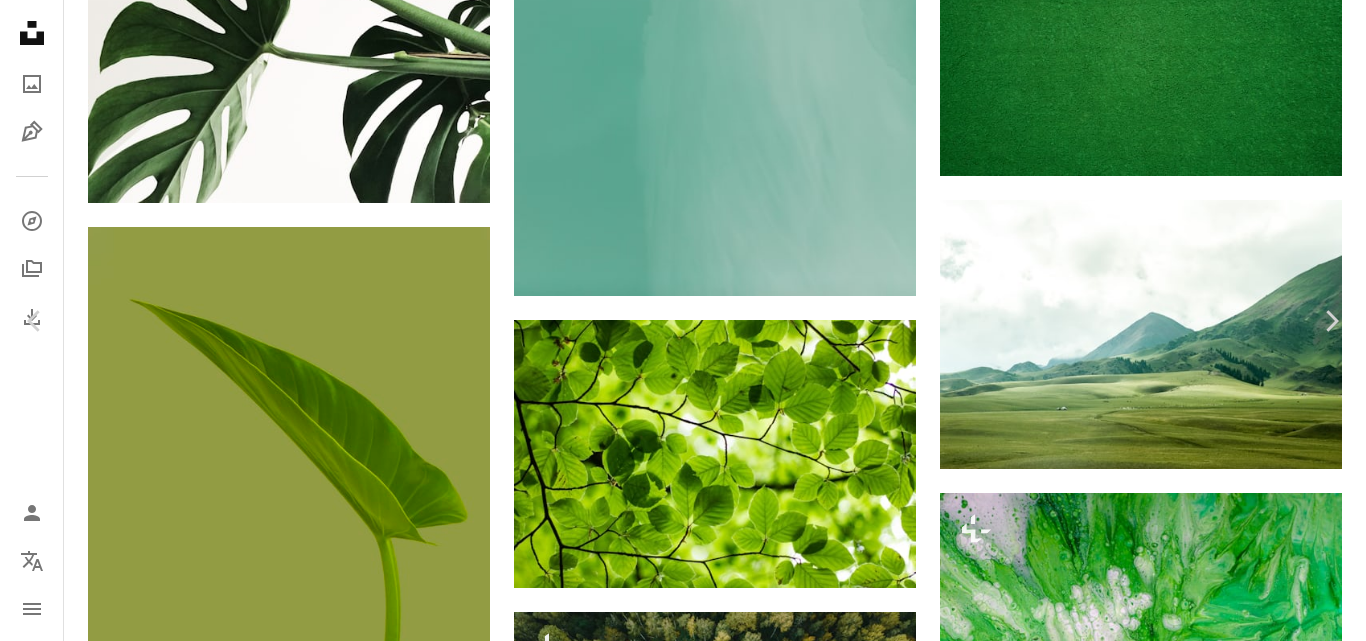 scroll, scrollTop: 4373, scrollLeft: 0, axis: vertical 